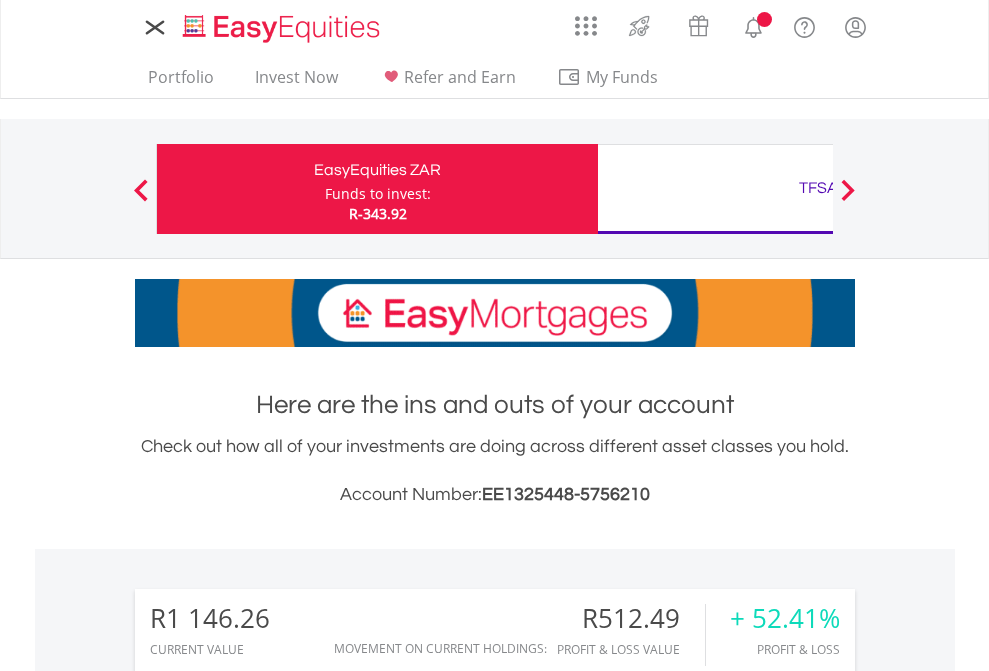 scroll, scrollTop: 0, scrollLeft: 0, axis: both 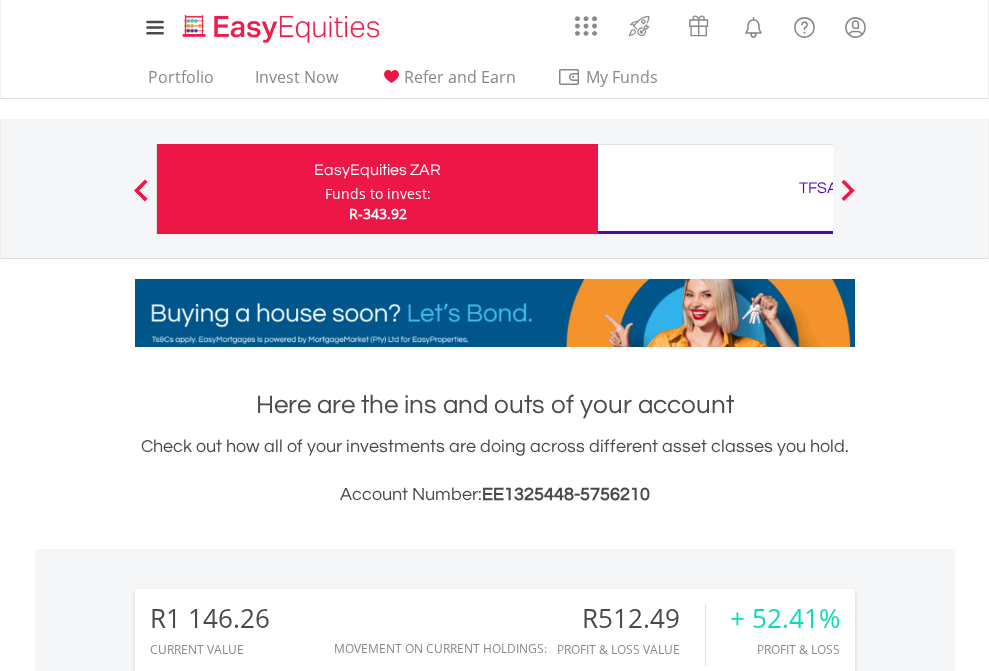 click on "Funds to invest:" at bounding box center [378, 194] 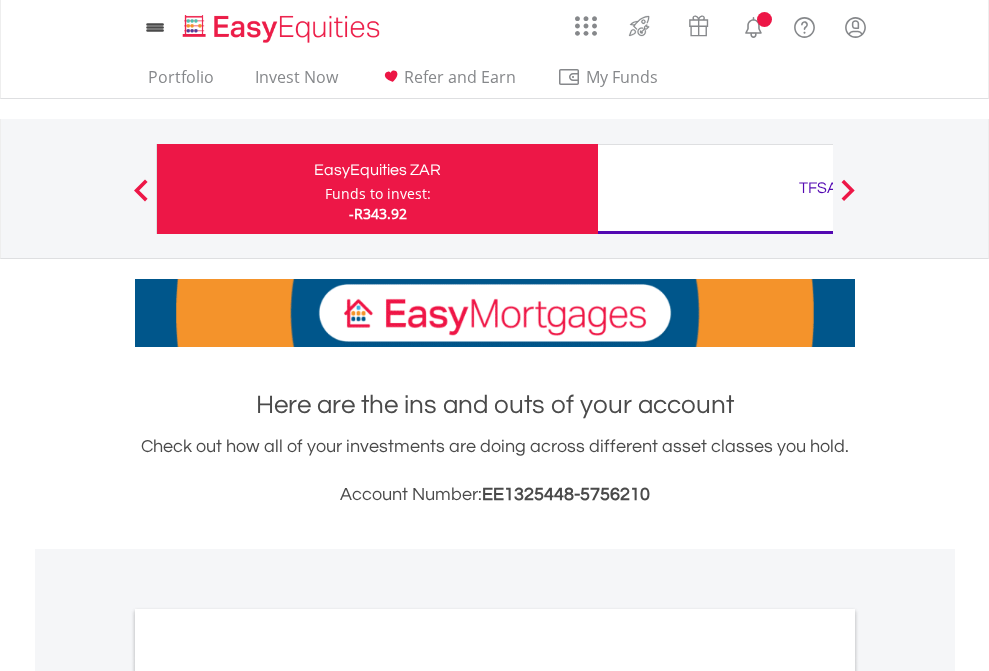 scroll, scrollTop: 0, scrollLeft: 0, axis: both 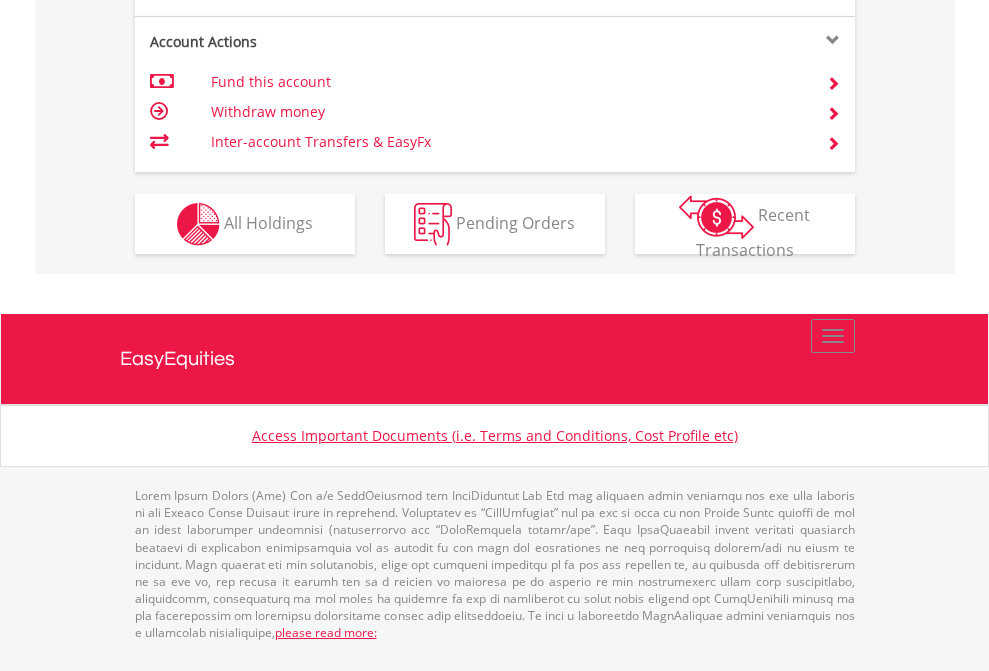 click on "Investment types" at bounding box center [706, -337] 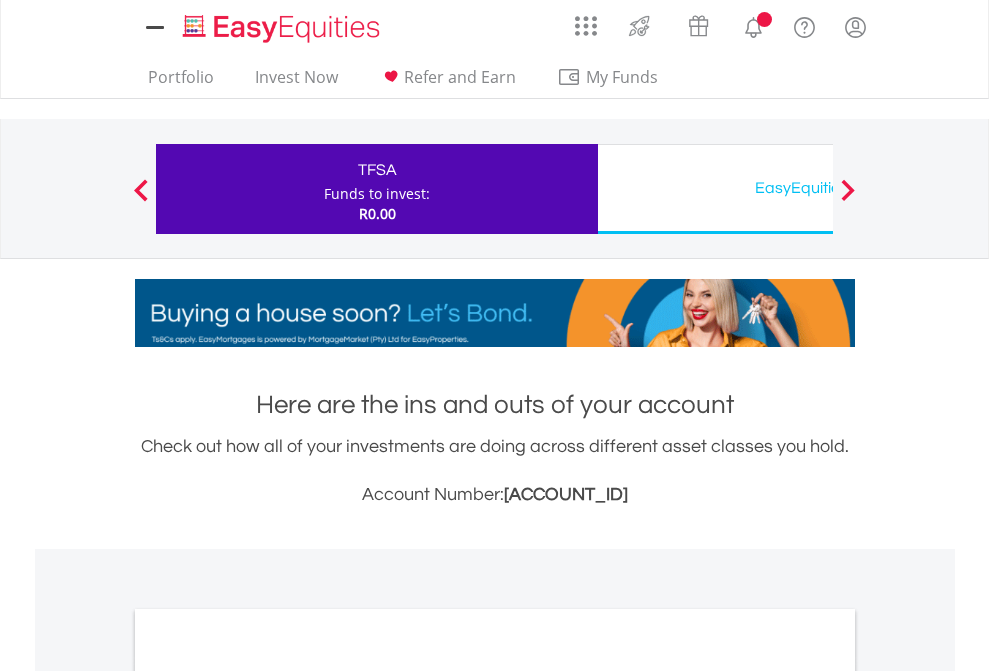 scroll, scrollTop: 0, scrollLeft: 0, axis: both 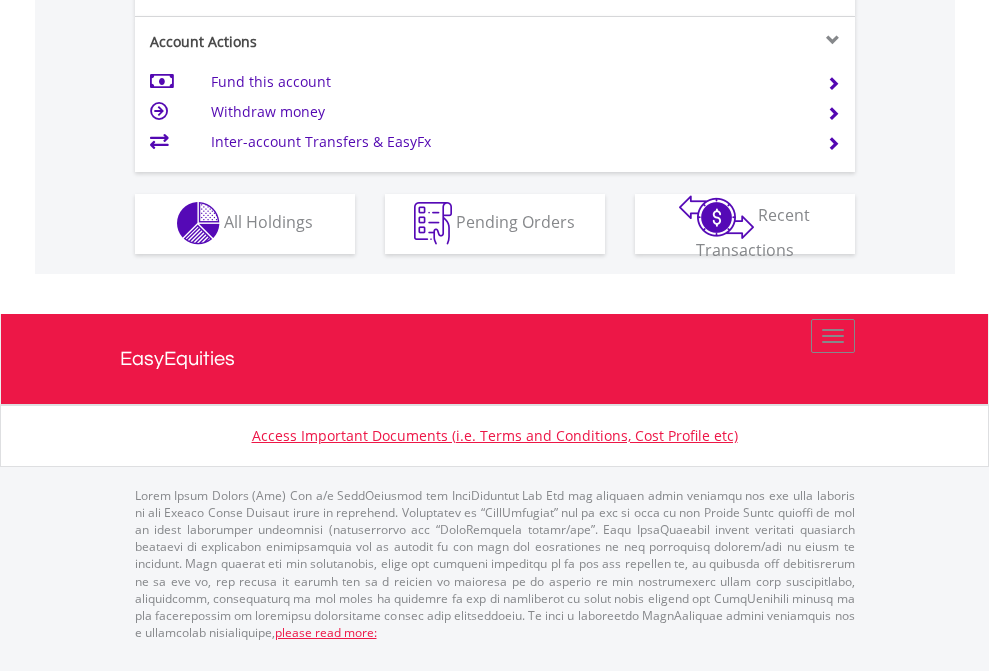 click on "Investment types" at bounding box center (706, -353) 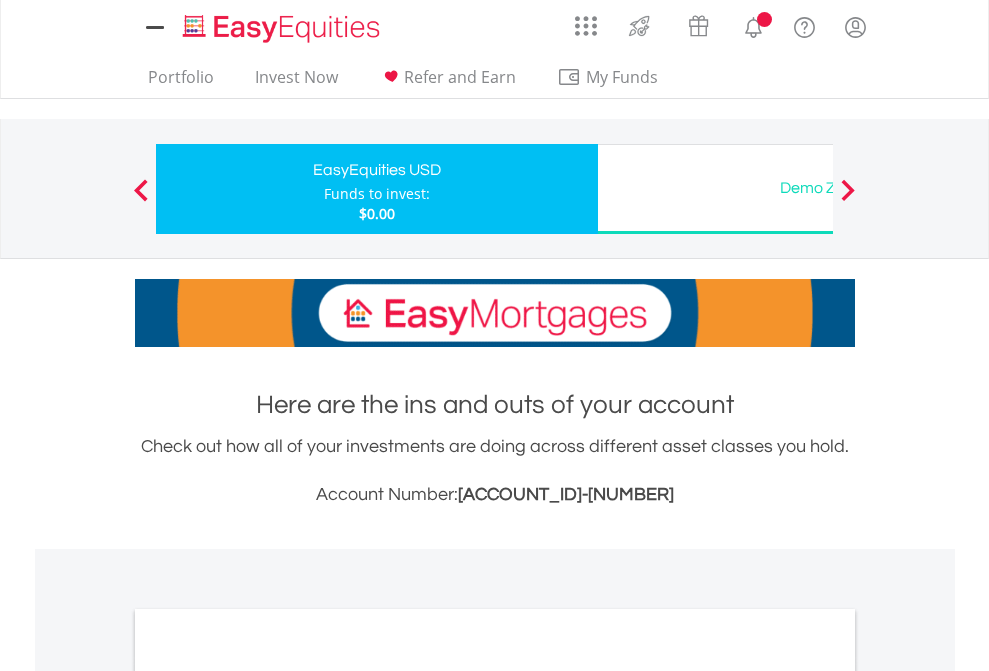 scroll, scrollTop: 0, scrollLeft: 0, axis: both 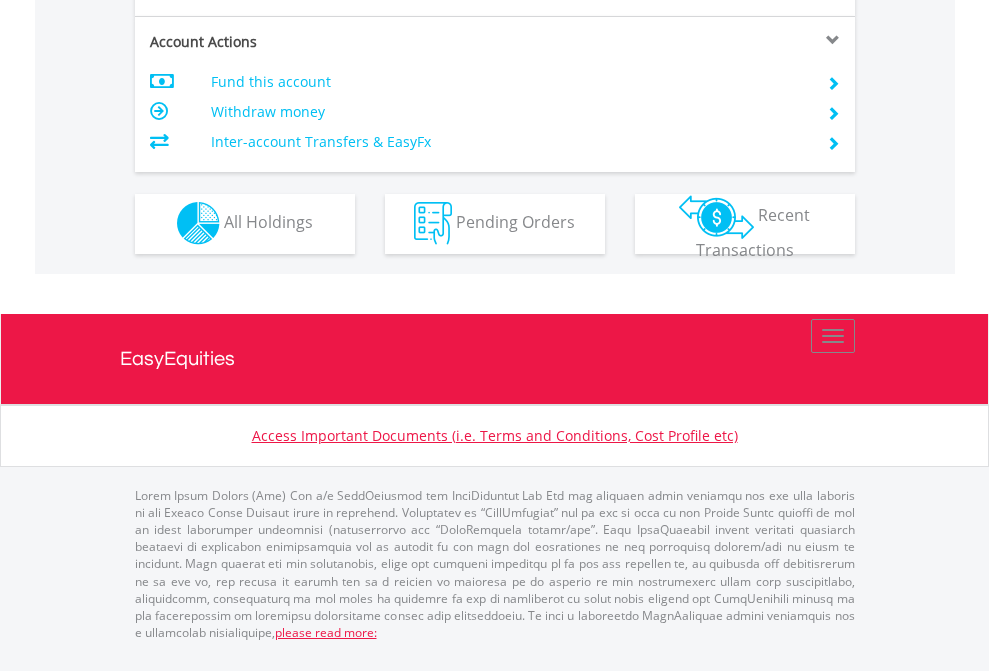 click on "Investment types" at bounding box center [706, -353] 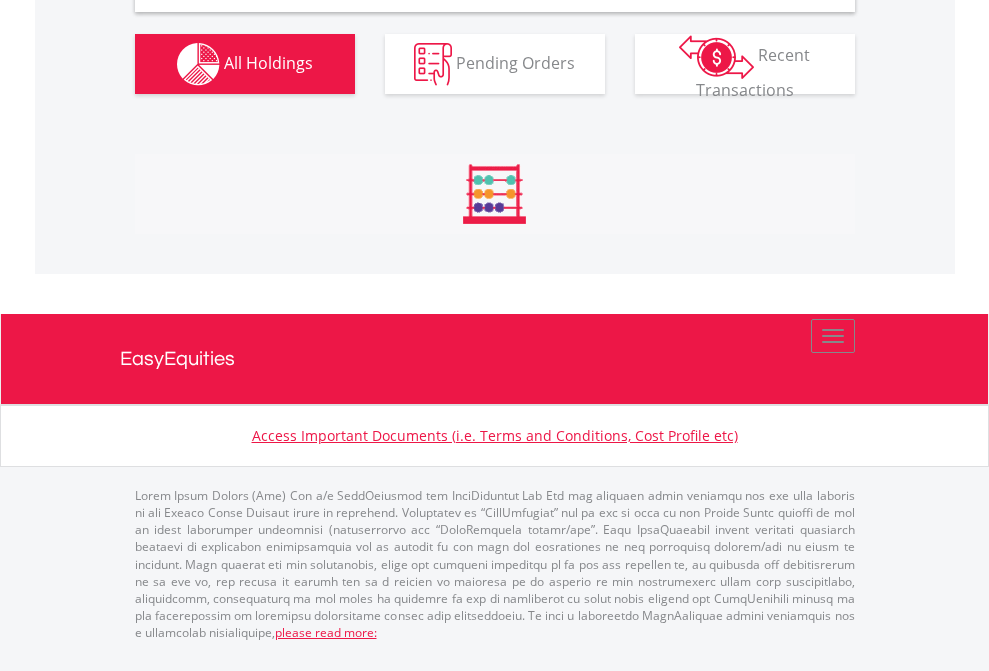 scroll, scrollTop: 1933, scrollLeft: 0, axis: vertical 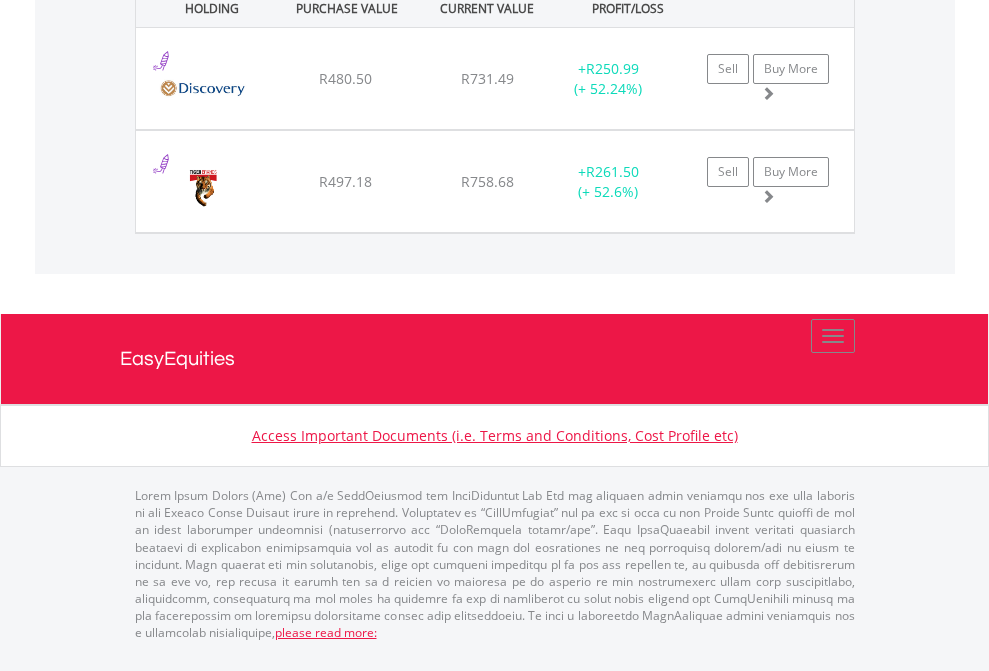 click on "TFSA" at bounding box center [818, -1071] 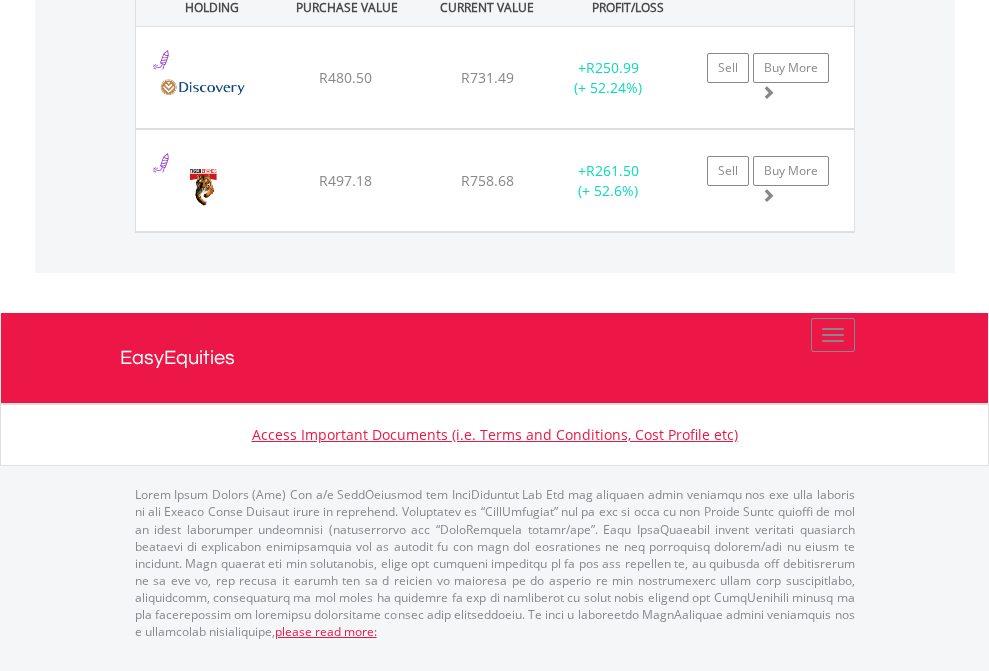 scroll, scrollTop: 144, scrollLeft: 0, axis: vertical 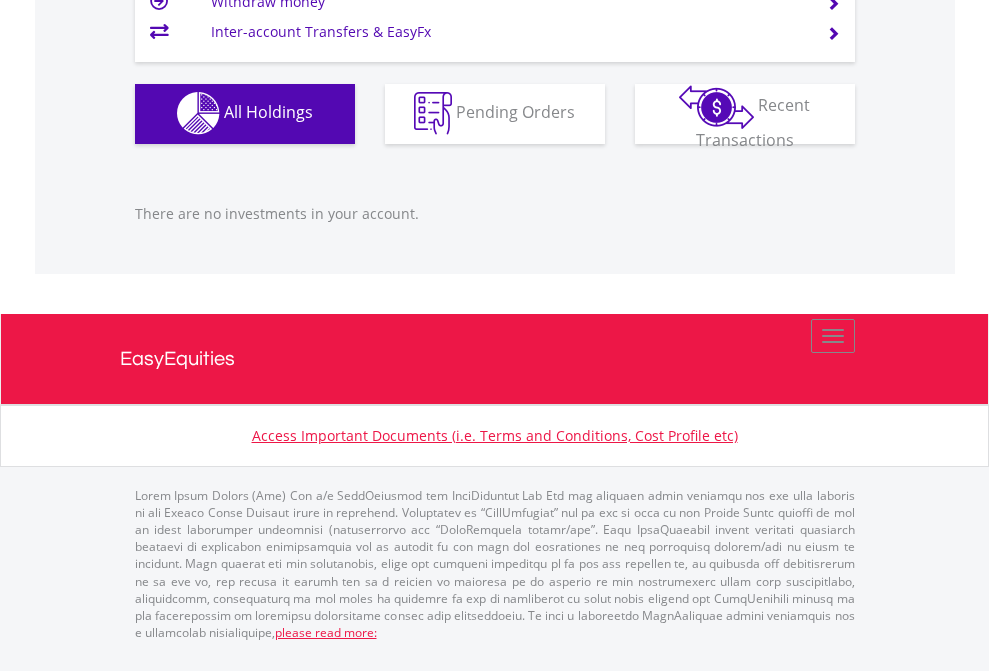 click on "EasyEquities USD" at bounding box center [818, -1142] 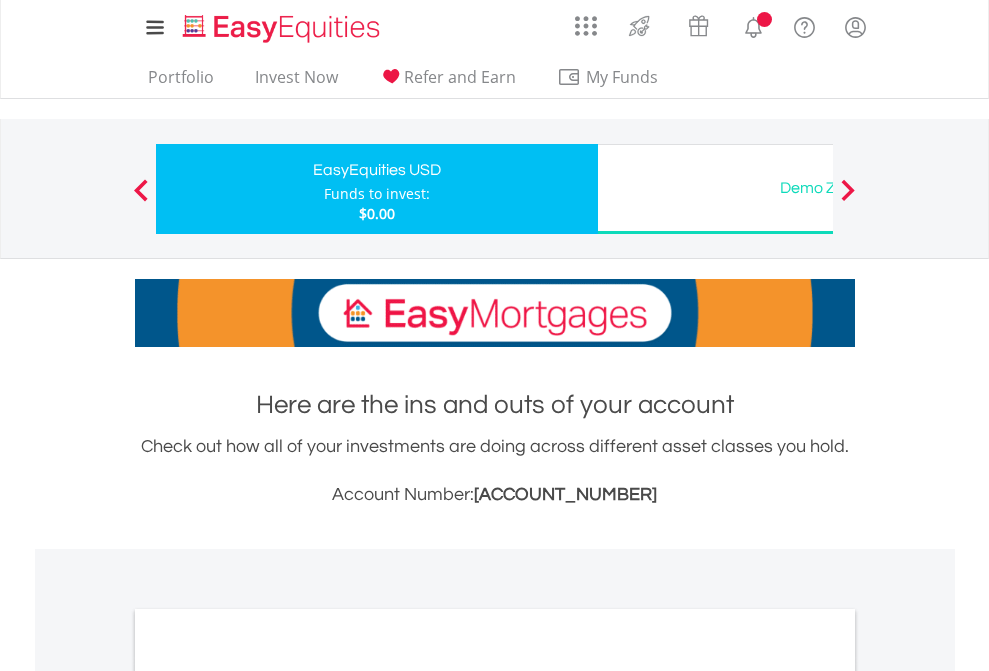 scroll, scrollTop: 0, scrollLeft: 0, axis: both 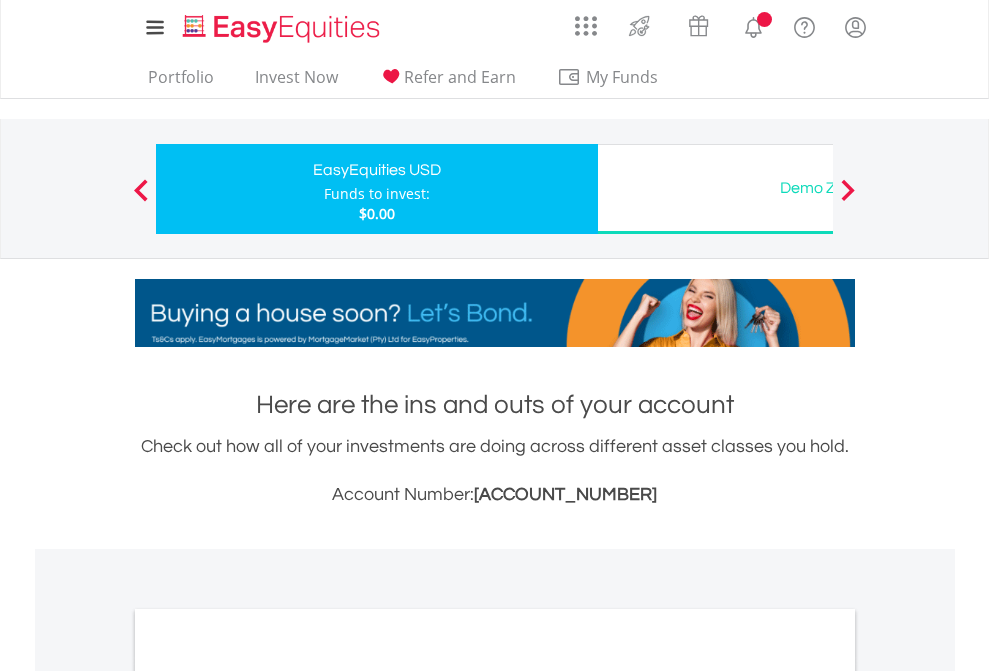 click on "All Holdings" at bounding box center [268, 1096] 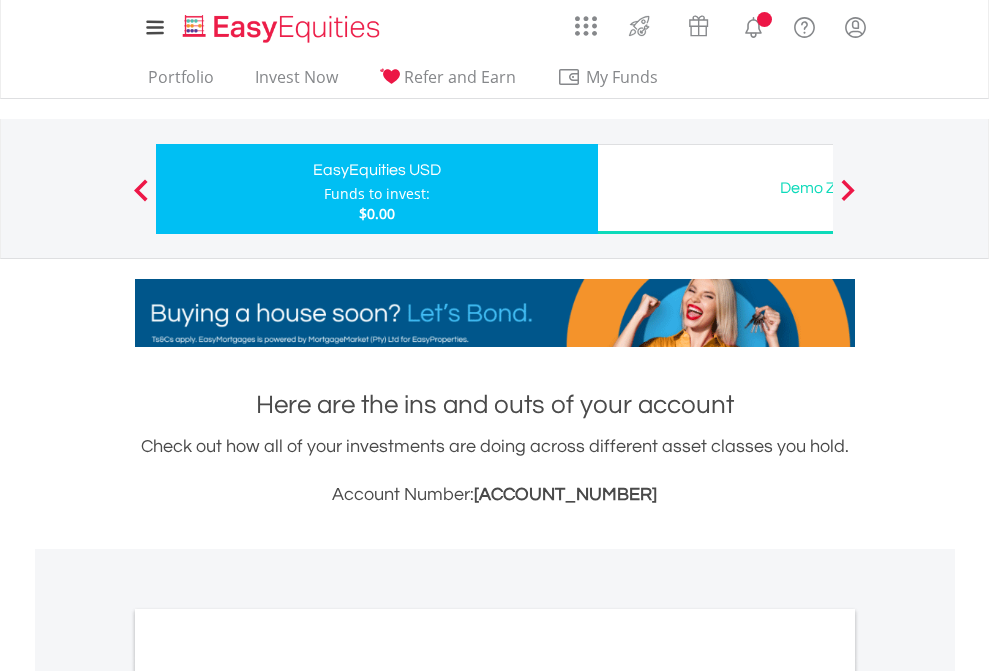 scroll, scrollTop: 1202, scrollLeft: 0, axis: vertical 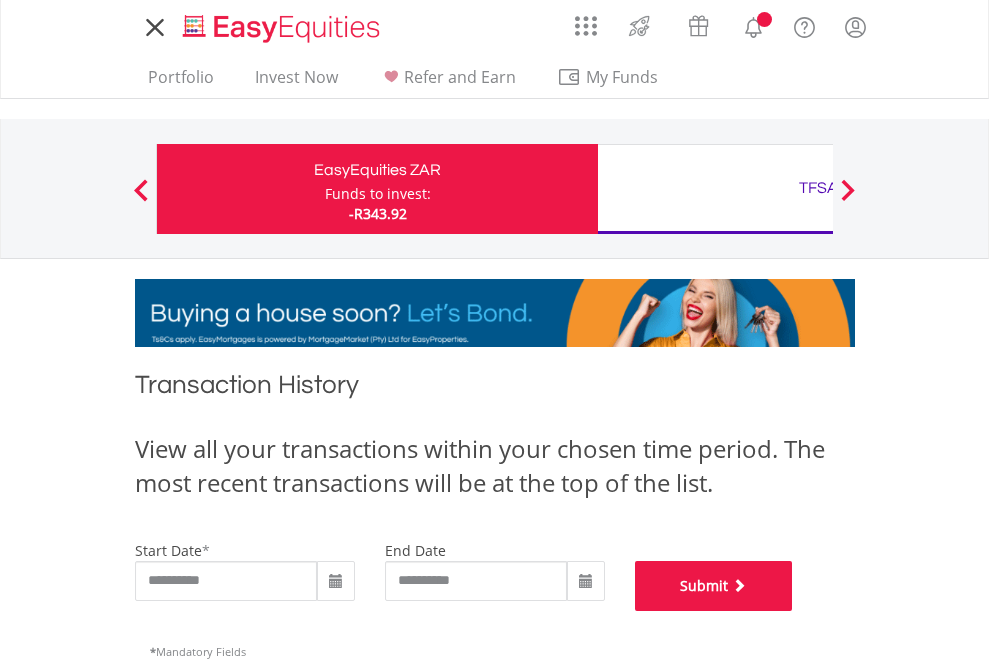 click on "Submit" at bounding box center [714, 586] 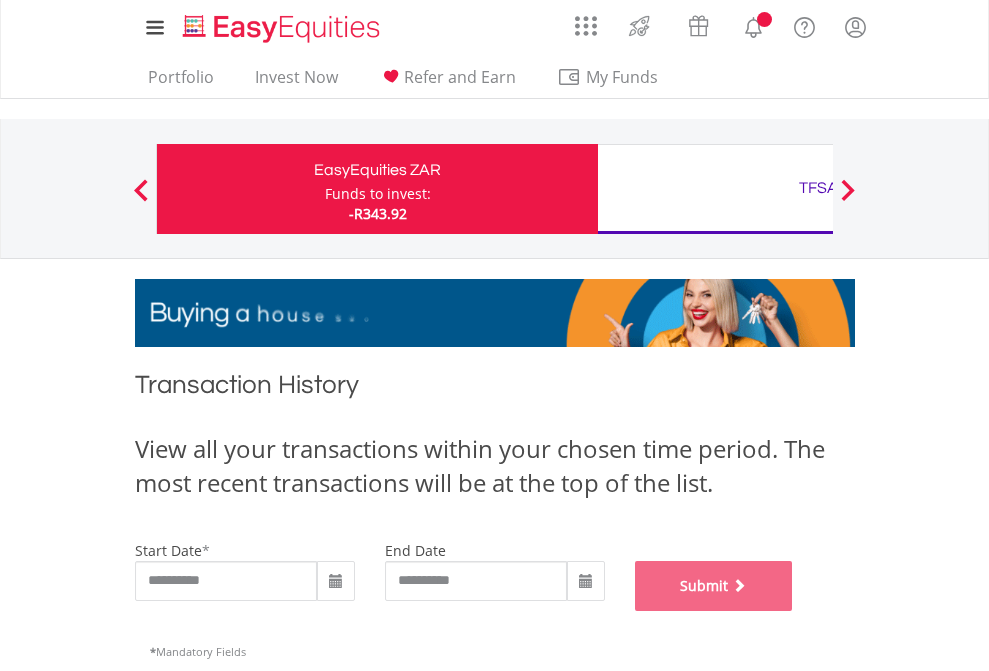 scroll, scrollTop: 811, scrollLeft: 0, axis: vertical 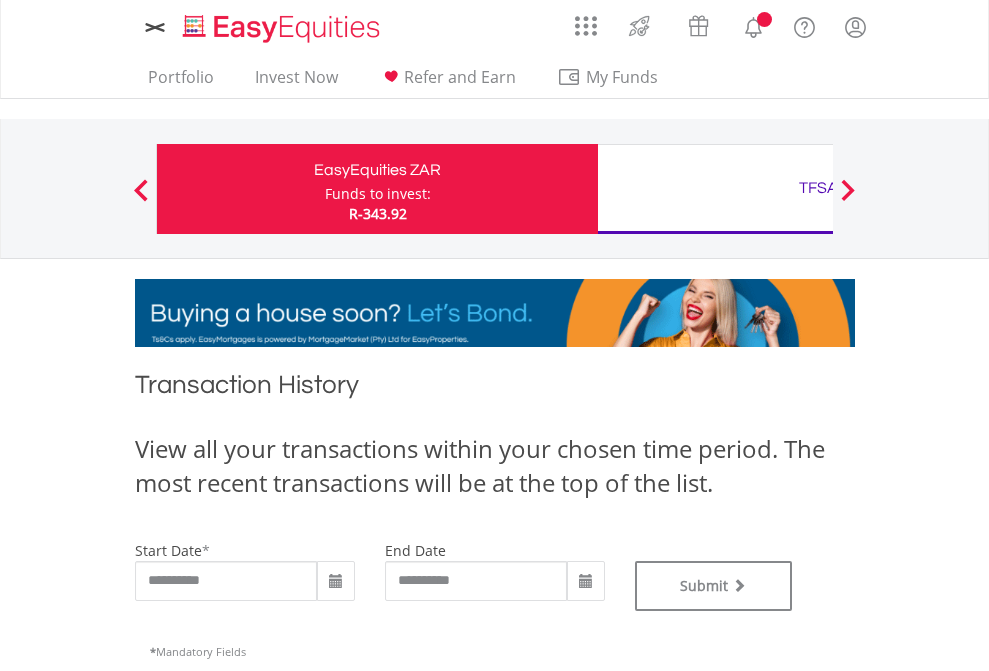 click on "TFSA" at bounding box center [818, 188] 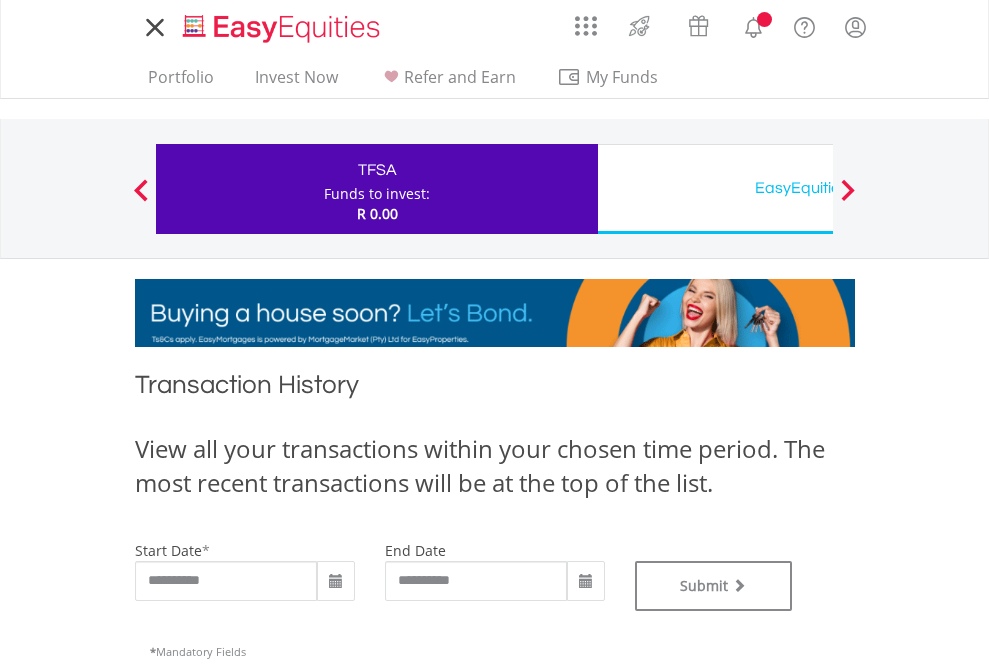 scroll, scrollTop: 0, scrollLeft: 0, axis: both 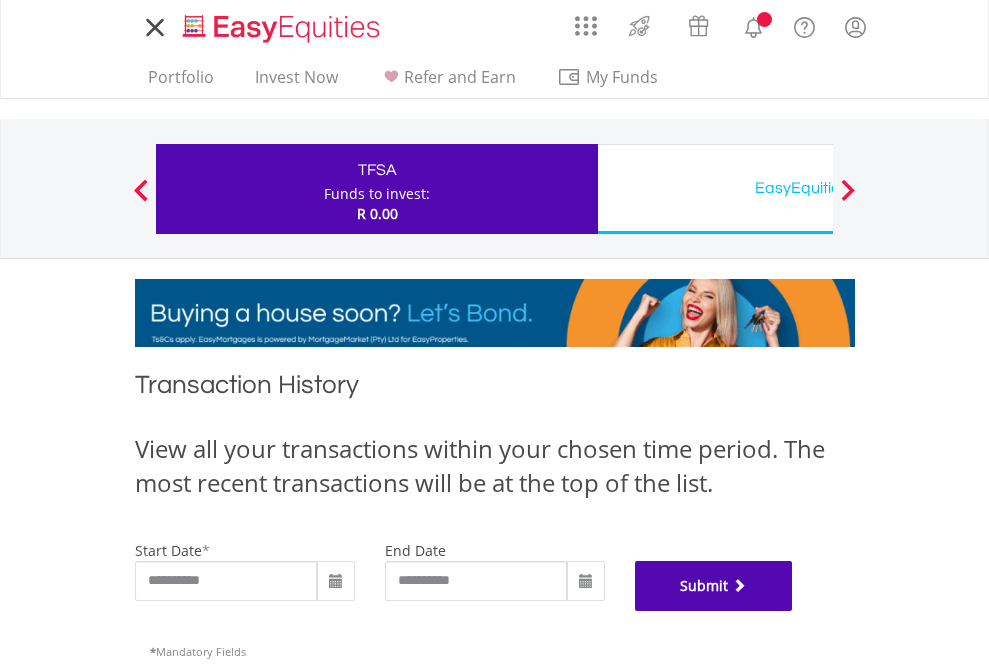click on "Submit" at bounding box center [714, 586] 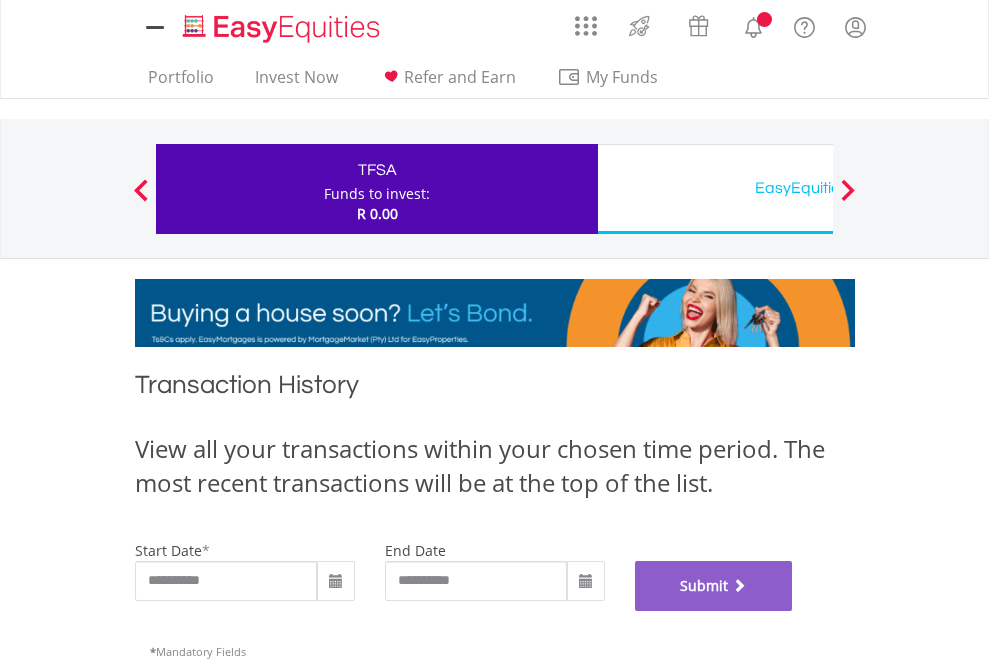 scroll, scrollTop: 811, scrollLeft: 0, axis: vertical 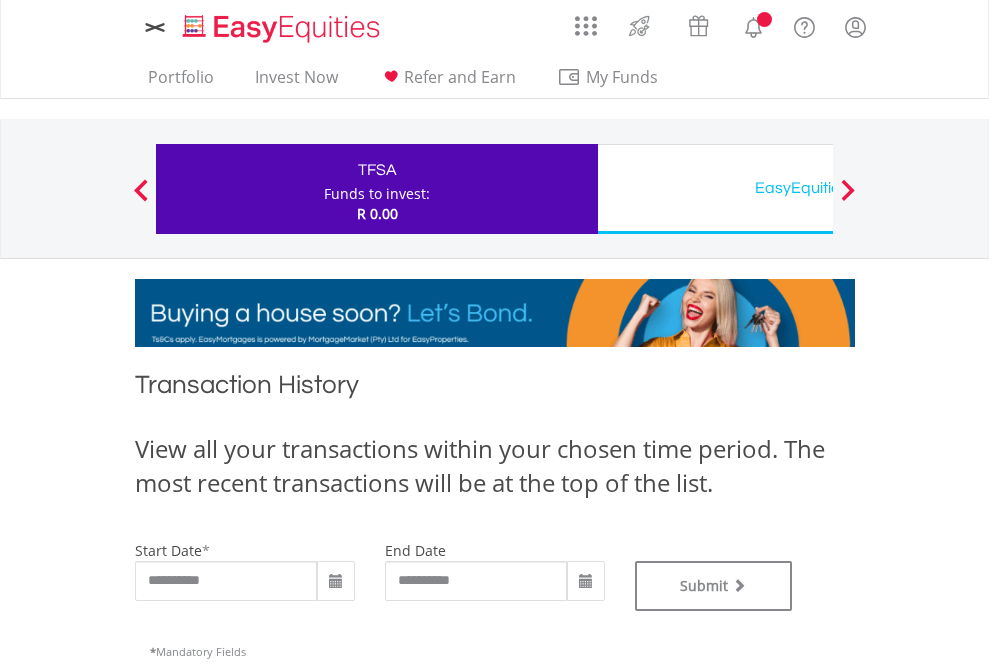 click on "EasyEquities USD" at bounding box center [818, 188] 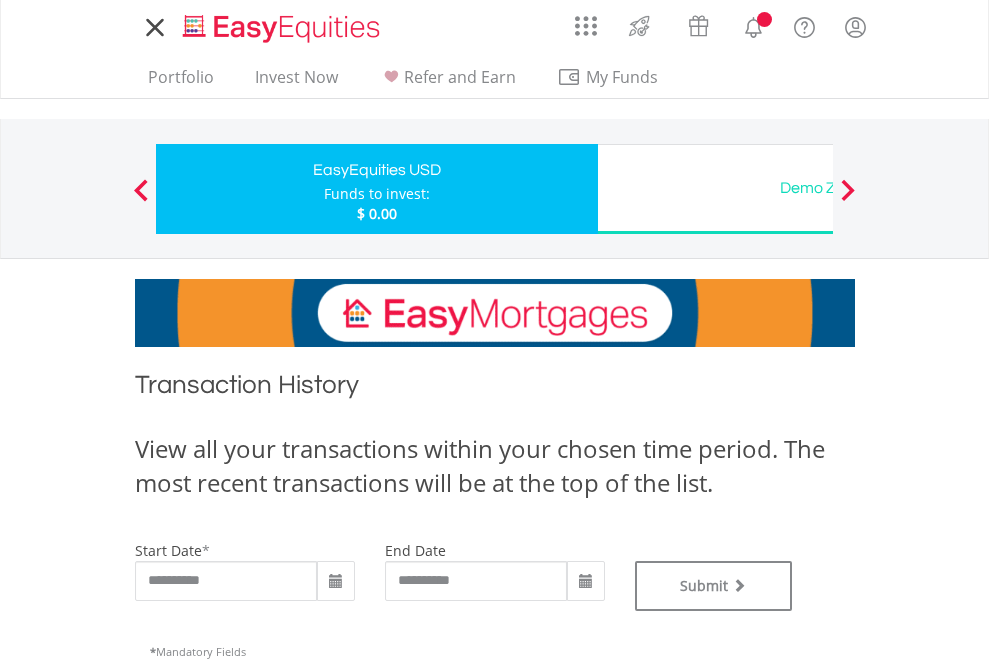 scroll, scrollTop: 0, scrollLeft: 0, axis: both 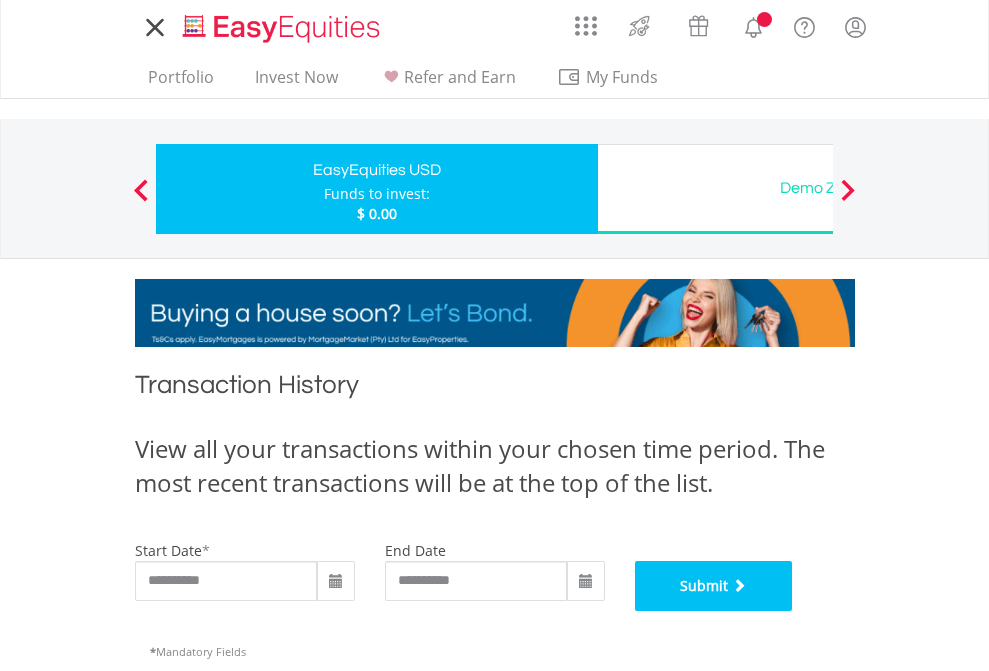 click on "Submit" at bounding box center (714, 586) 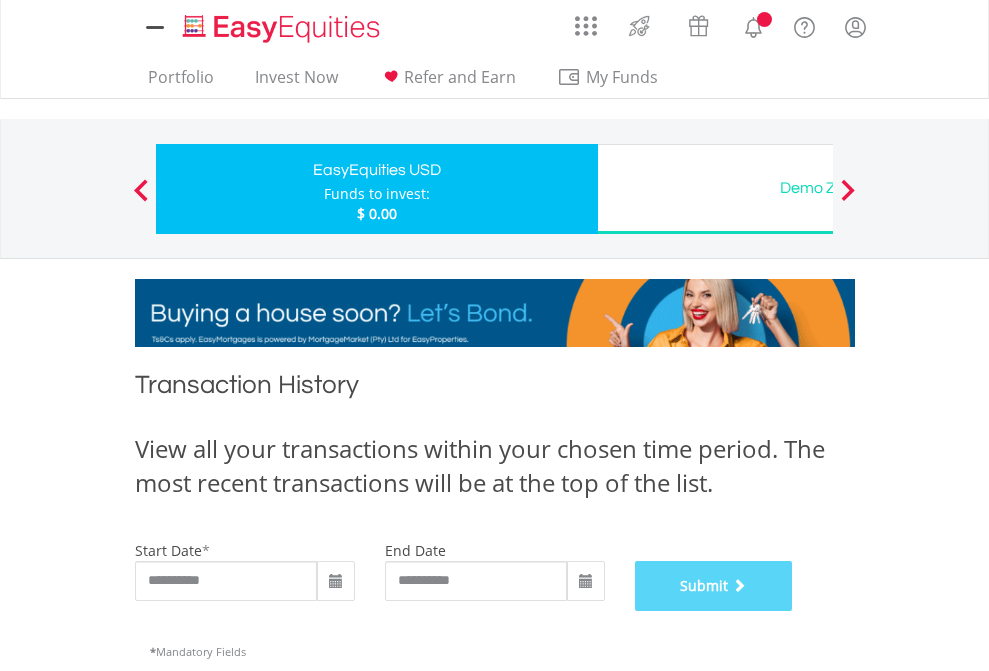 scroll, scrollTop: 811, scrollLeft: 0, axis: vertical 